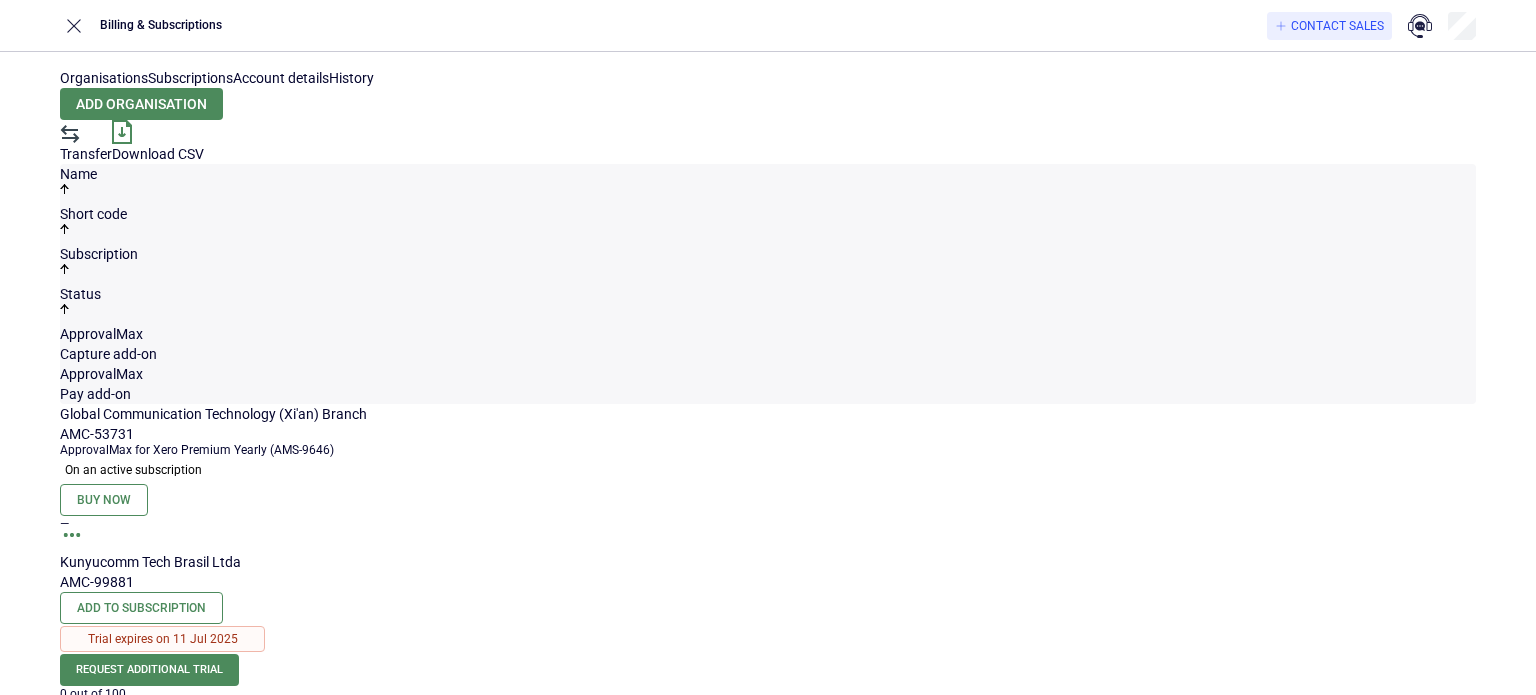 scroll, scrollTop: 0, scrollLeft: 0, axis: both 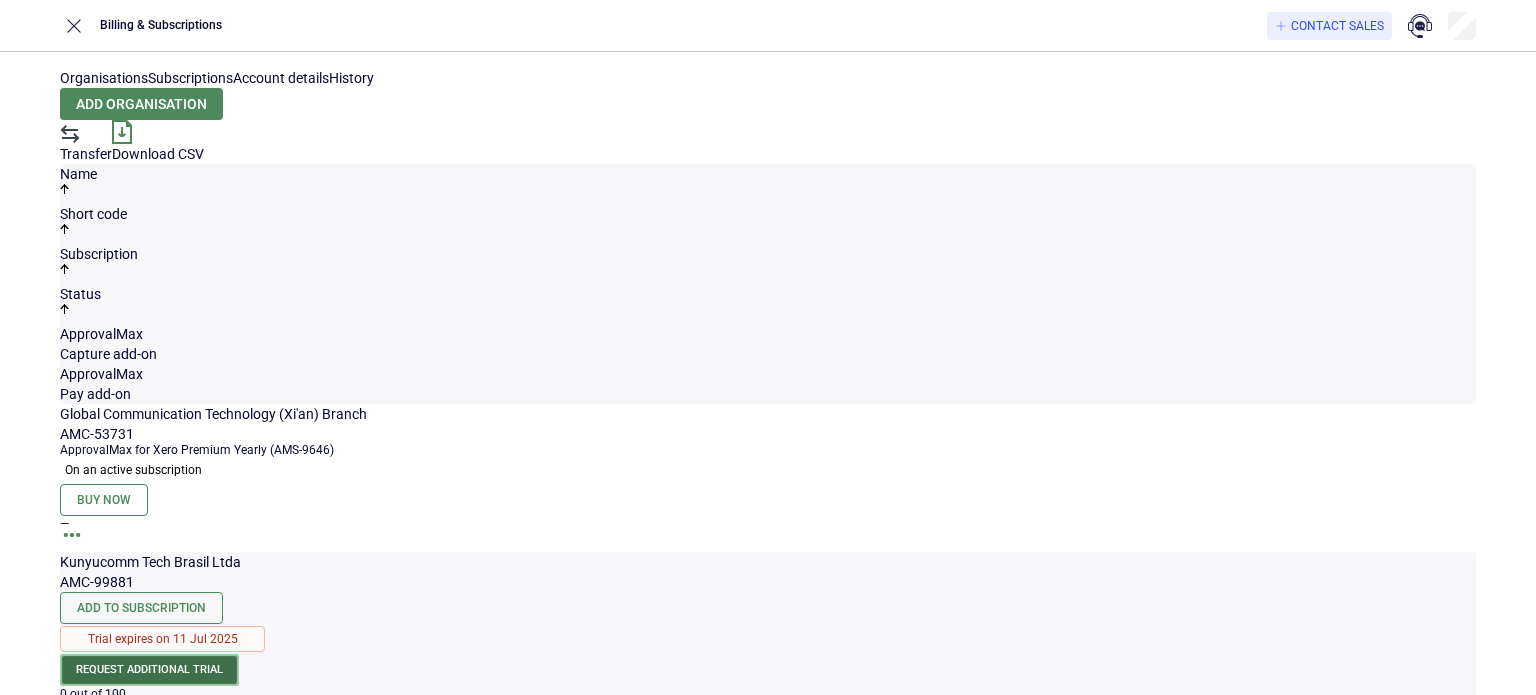 click on "Request additional trial" at bounding box center (149, 670) 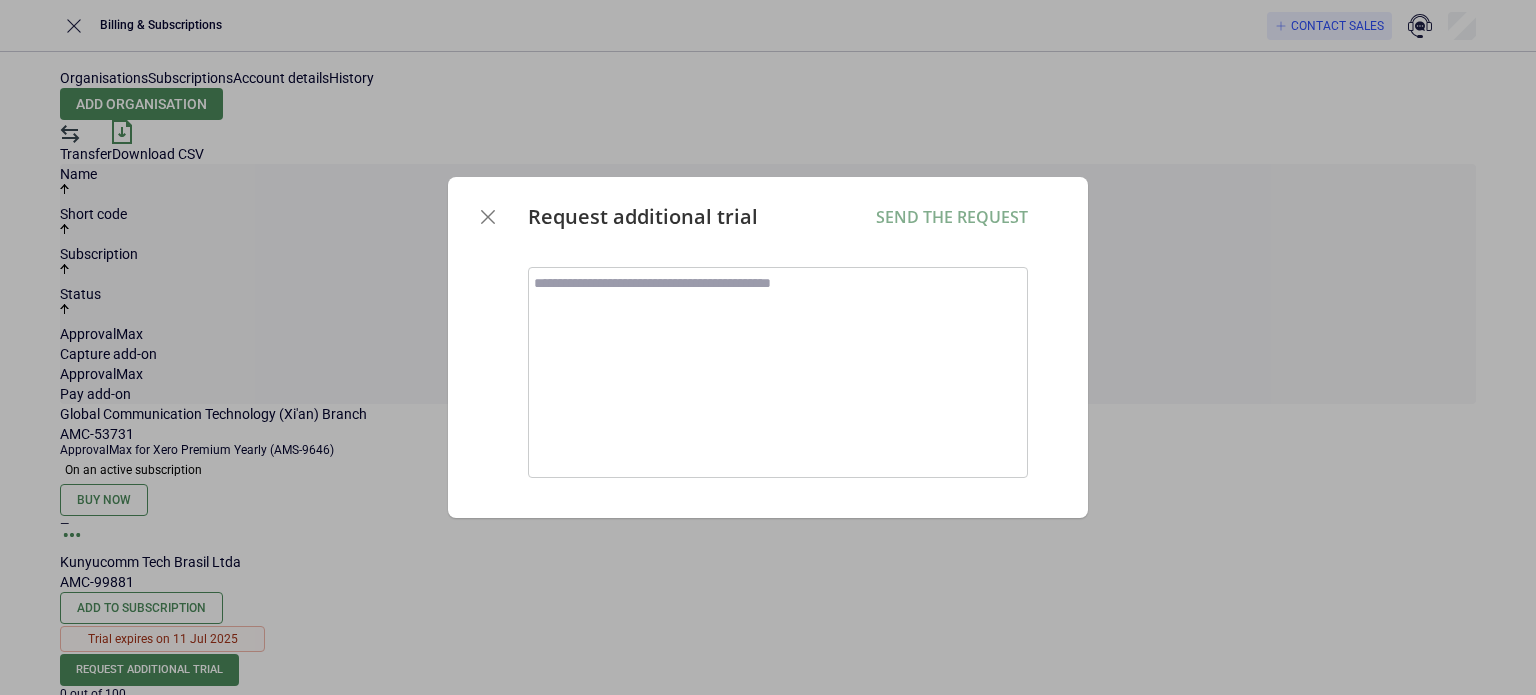 drag, startPoint x: 760, startPoint y: 219, endPoint x: 514, endPoint y: 218, distance: 246.00203 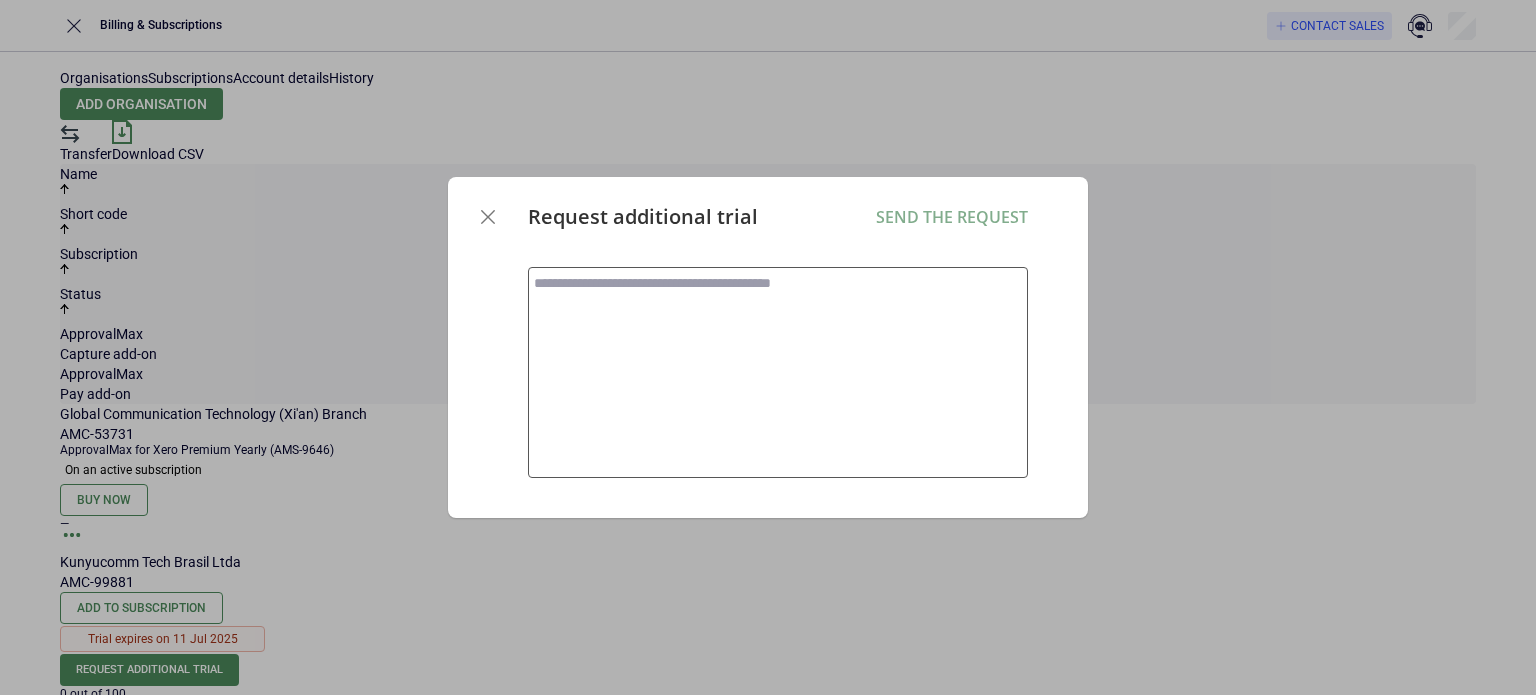 click at bounding box center [778, 373] 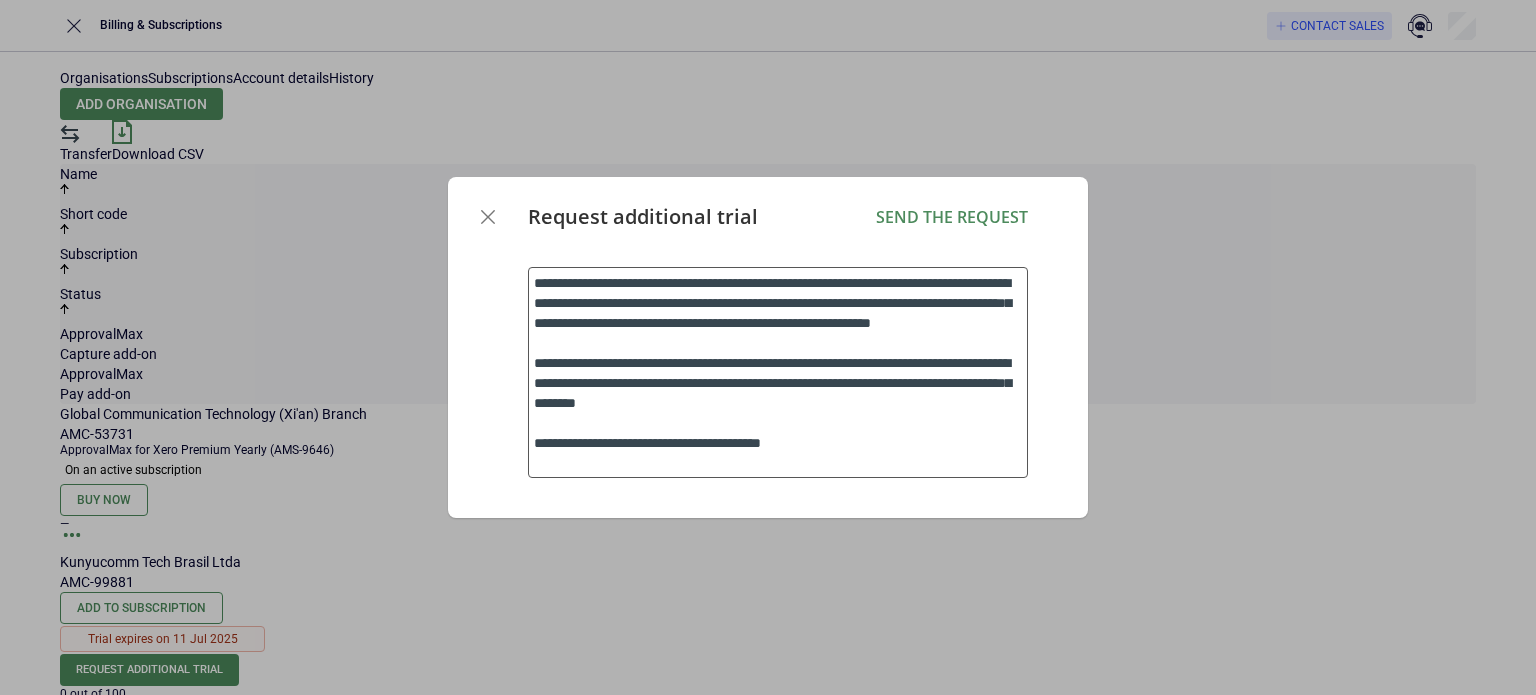 drag, startPoint x: 561, startPoint y: 302, endPoint x: 708, endPoint y: 304, distance: 147.01361 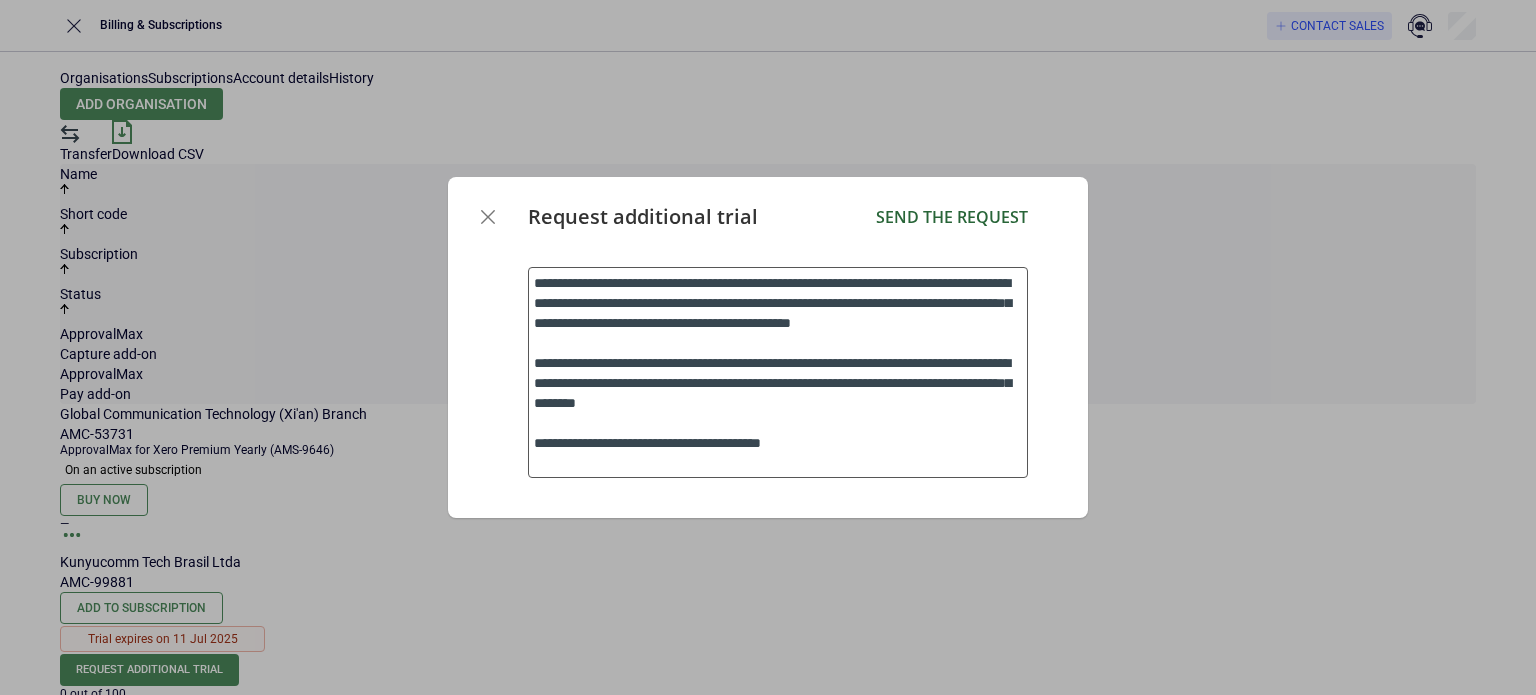 type on "**********" 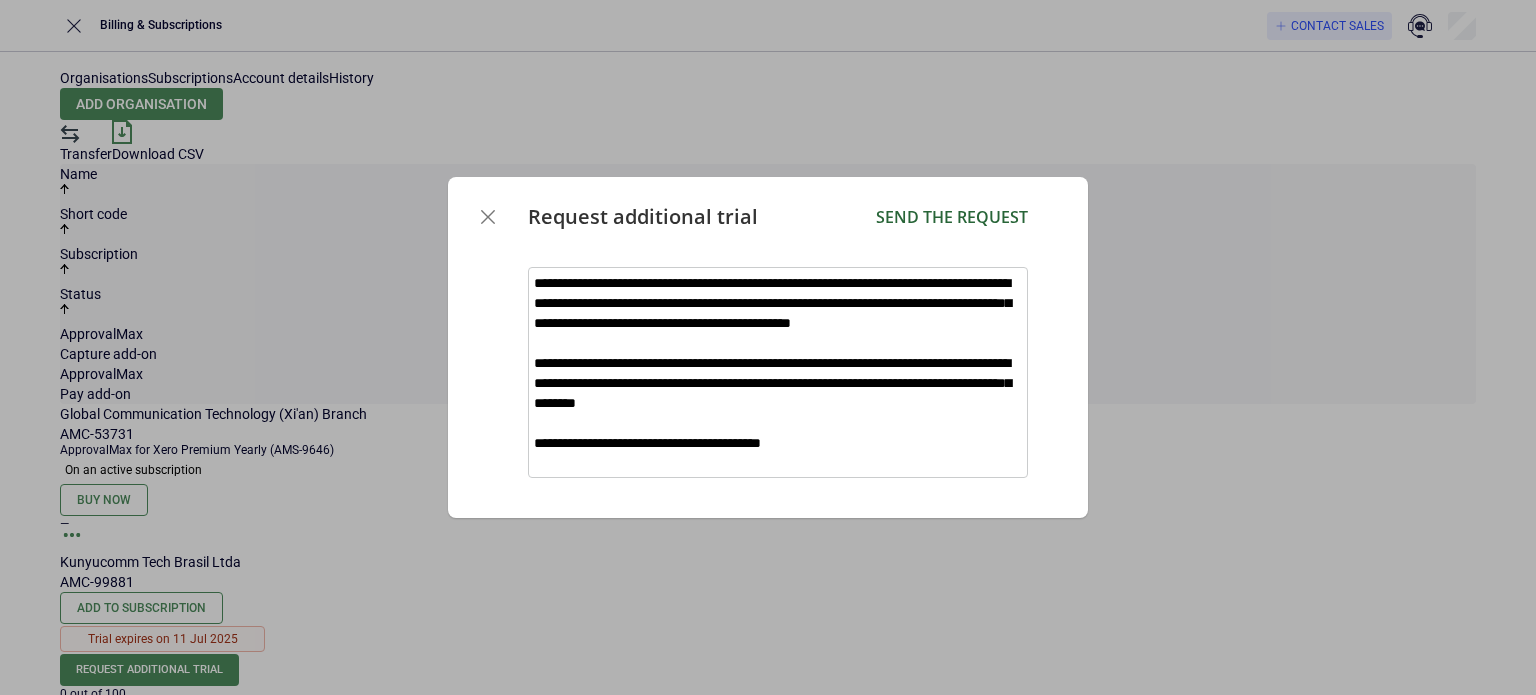 click on "Send the request" at bounding box center (952, 217) 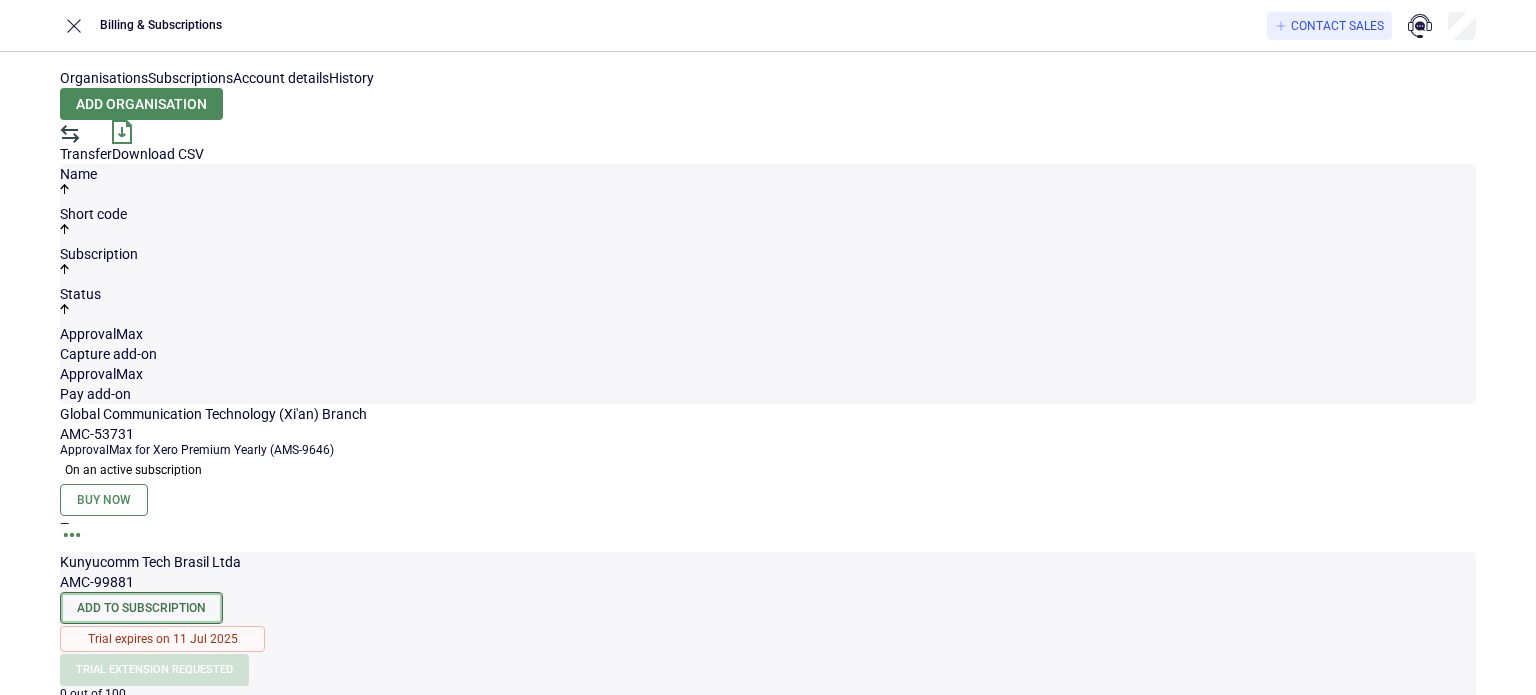 click on "Add to Subscription" at bounding box center [141, 608] 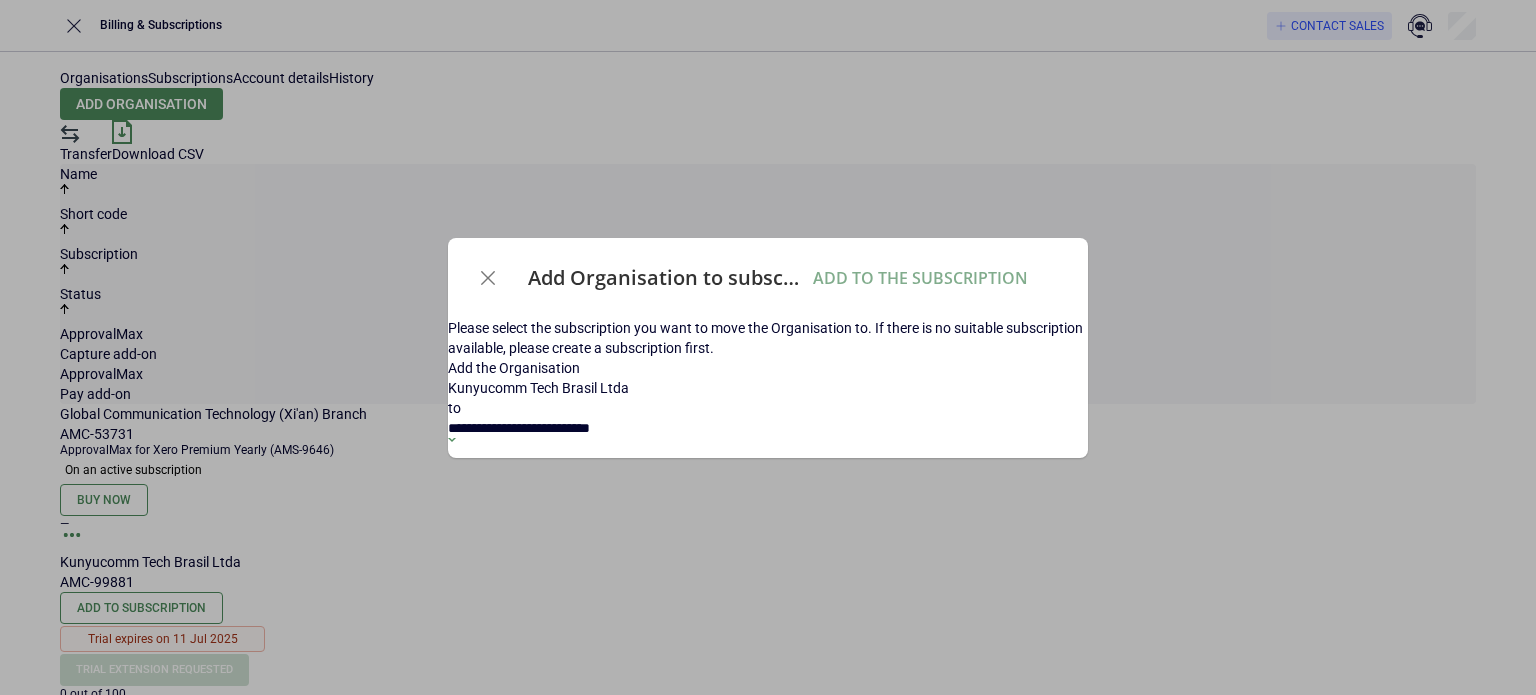 click on "**********" at bounding box center [529, 428] 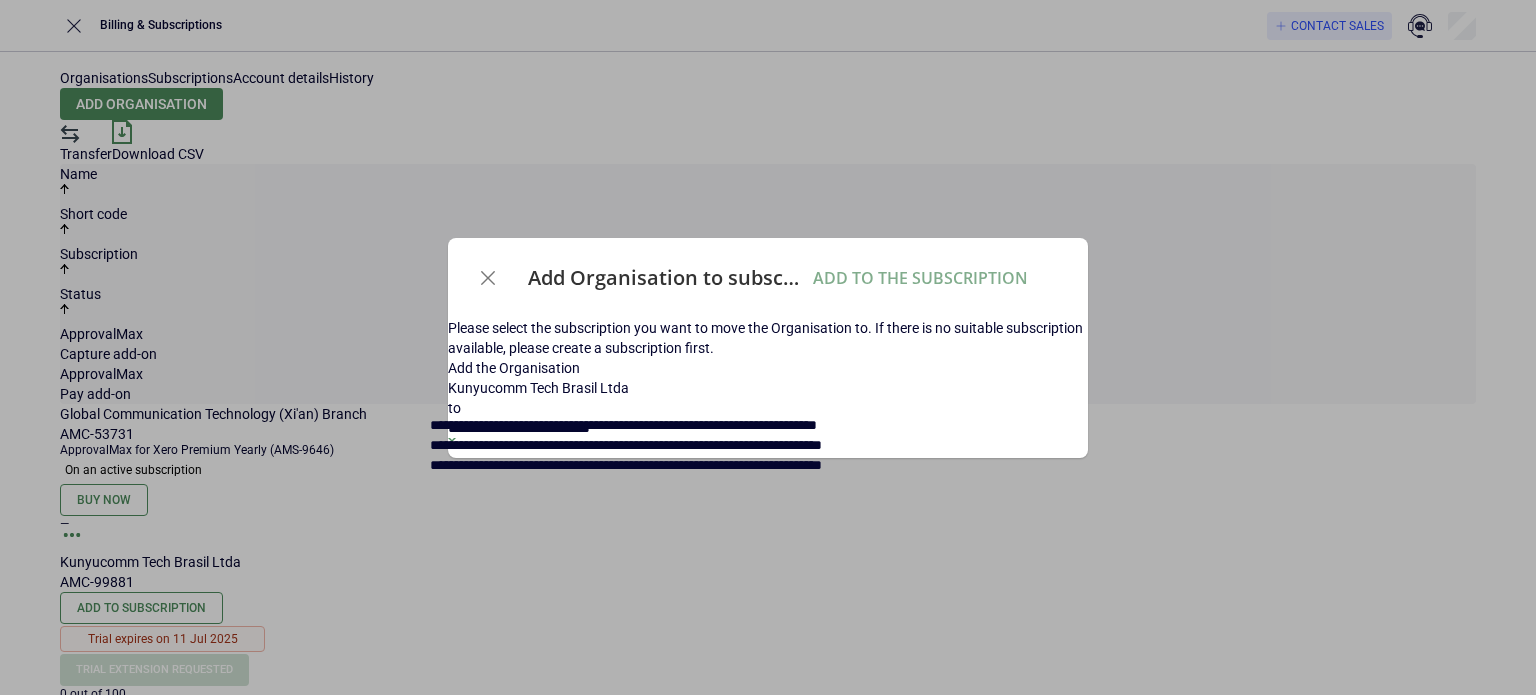 click on "**********" at bounding box center (529, 428) 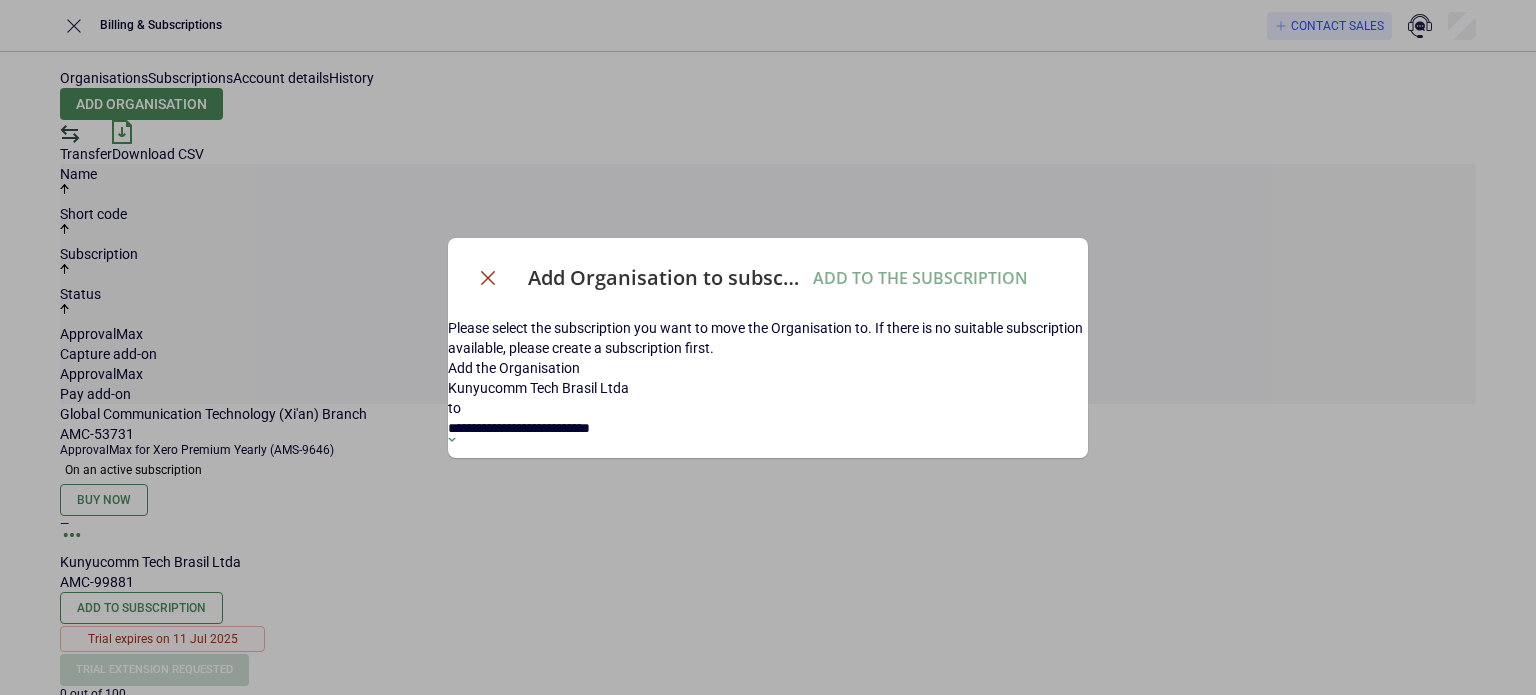 click at bounding box center (488, 278) 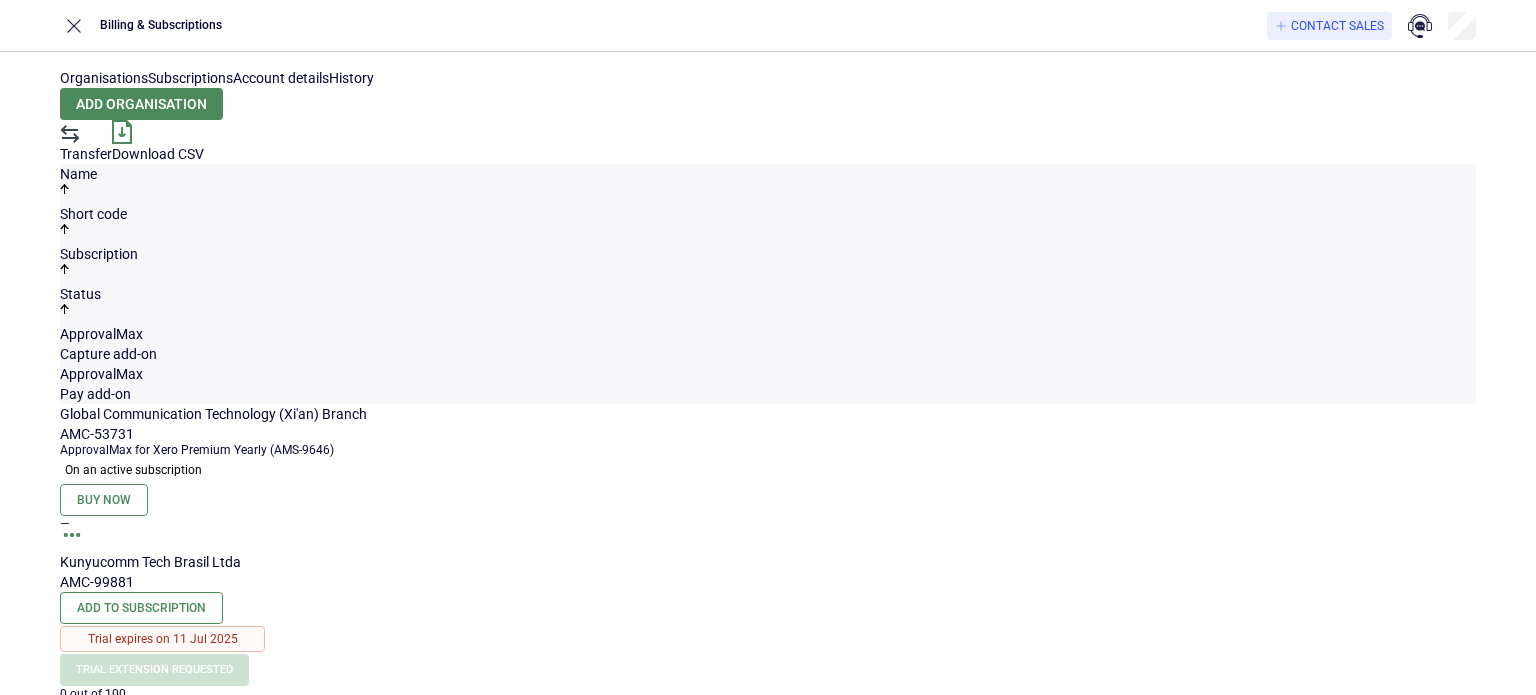 click on "Organisations Subscriptions Account details History Add organisation Transfer Download CSV Name Short code Subscription Status ApprovalMax Capture add-on ApprovalMax Pay add-on Global Communication Technology ([CITY]) Branch [ID] ApprovalMax for Xero Premium Yearly ([ID]) On an active subscription Buy now — Kunyucomm Tech Brasil Ltda [ID] Add to Subscription Trial expires on 11 Jul 2025 Trial extension requested 0 out of 100 — KUNYUCOMM TECH LIMITED [ID] ApprovalMax for Xero Standard Yearly ([ID]) Subscription expired on 22 Jun 2025 — — Titanicom Tech (Poland) Limited sp.z o.o. [ID] ApprovalMax for Xero Standard Yearly ([ID]) On an active subscription Try all features Buy now — TITANICOM TECH JAPAN Co., Ltd [ID] ApprovalMax for Xero Standard Yearly ([ID]) On an active subscription Try all features Buy now — TITANICOM TECH MEXICO S.A.DE C.V. [ID] ApprovalMax for Xero Standard Yearly ([ID]) On an active subscription Try all features Buy now —" at bounding box center [768, 761] 